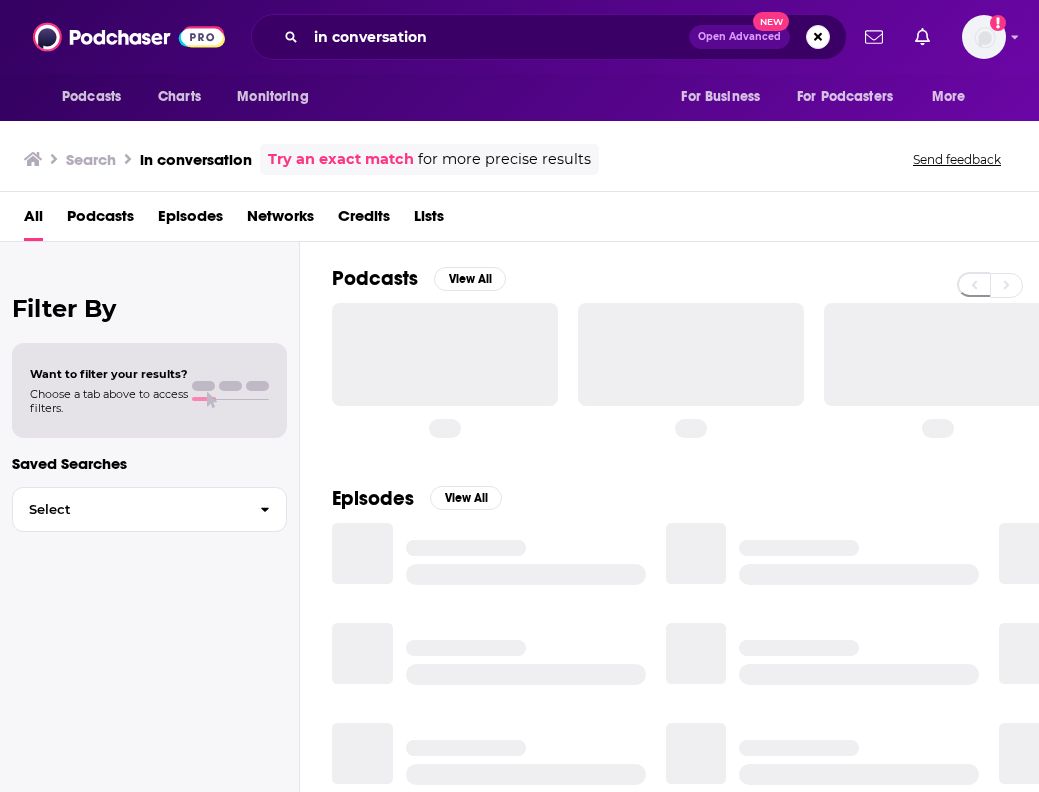 scroll, scrollTop: 0, scrollLeft: 0, axis: both 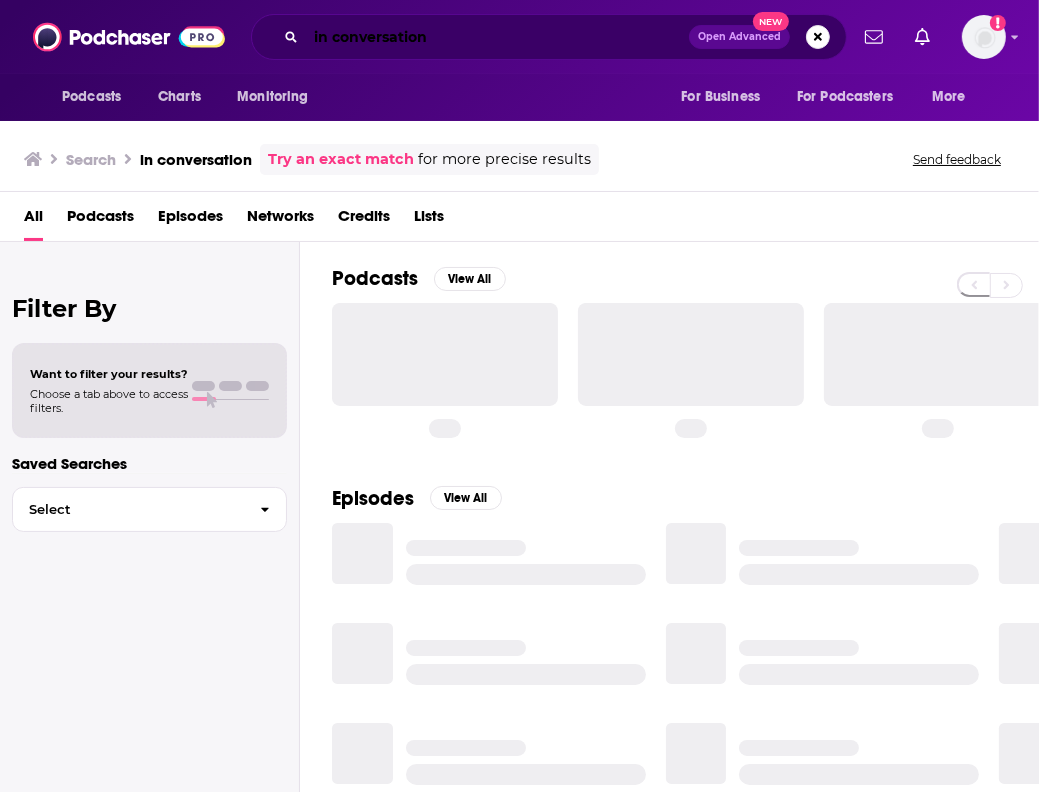 click on "in conversation" at bounding box center (497, 37) 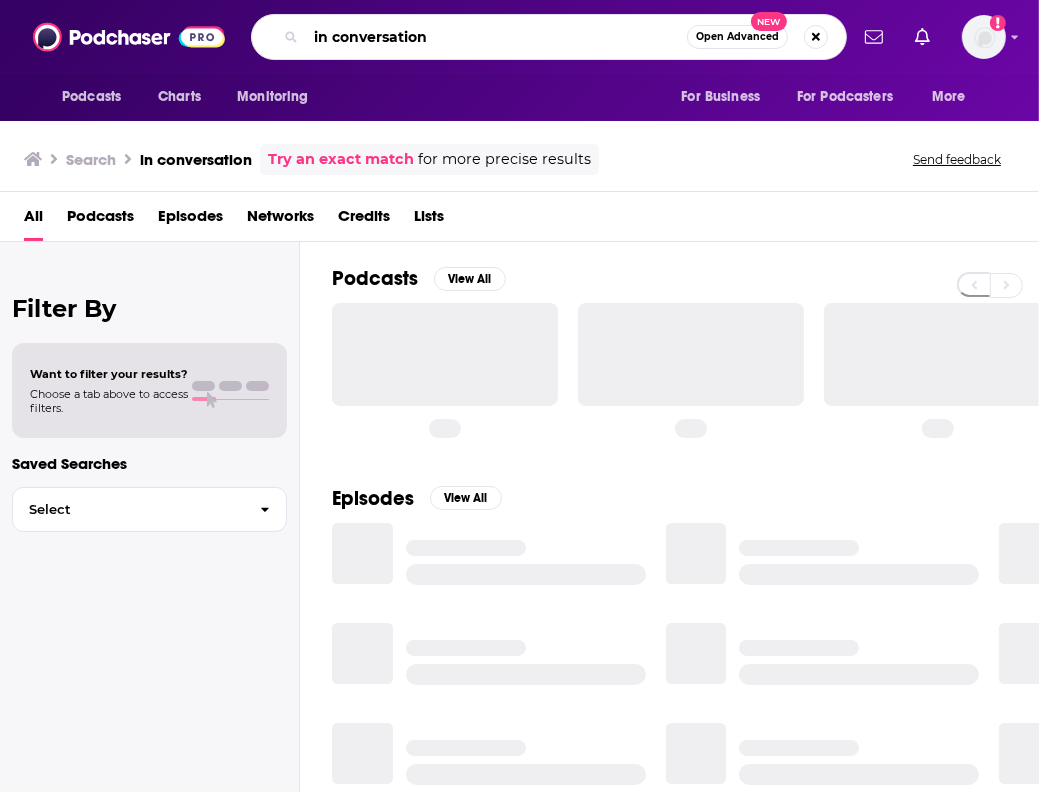 paste on "mailto:[EMAIL]" 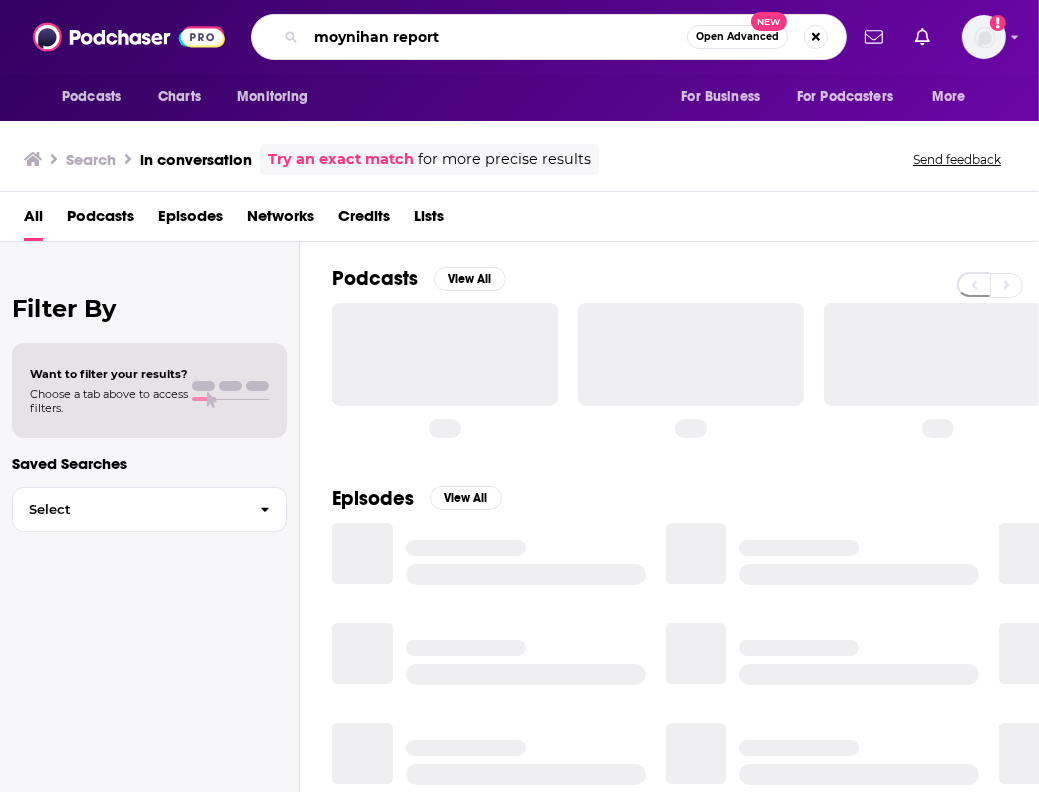 type on "moynihan report" 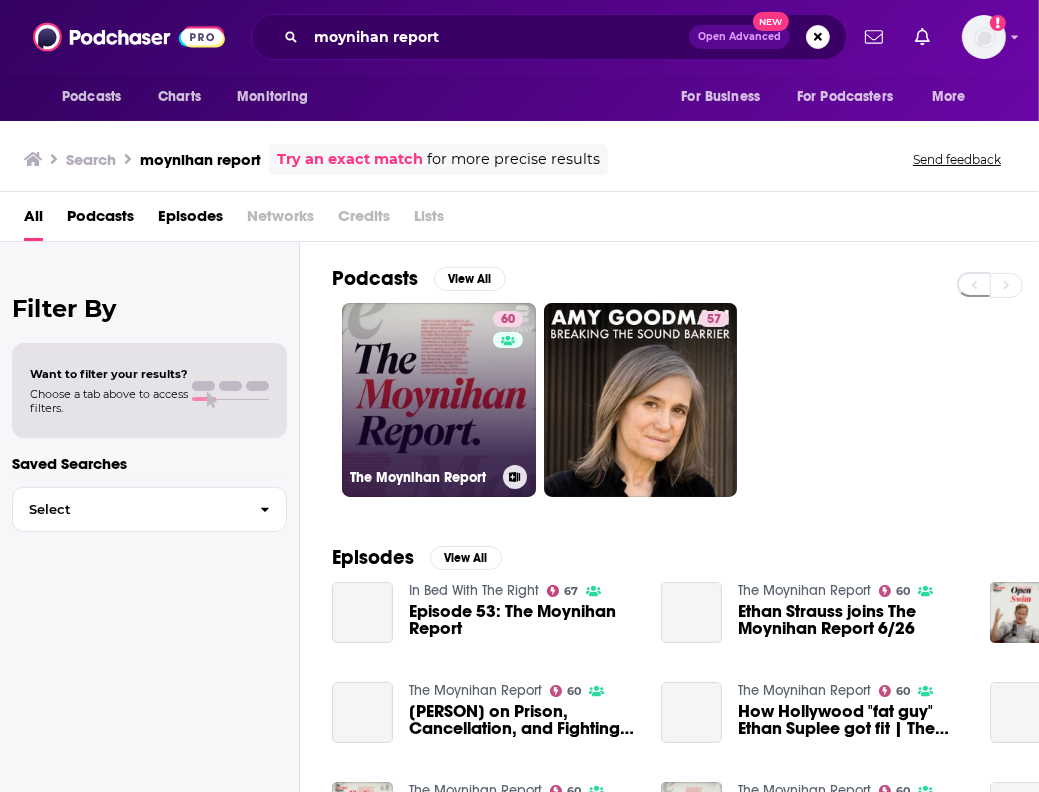 click on "60" at bounding box center (510, 388) 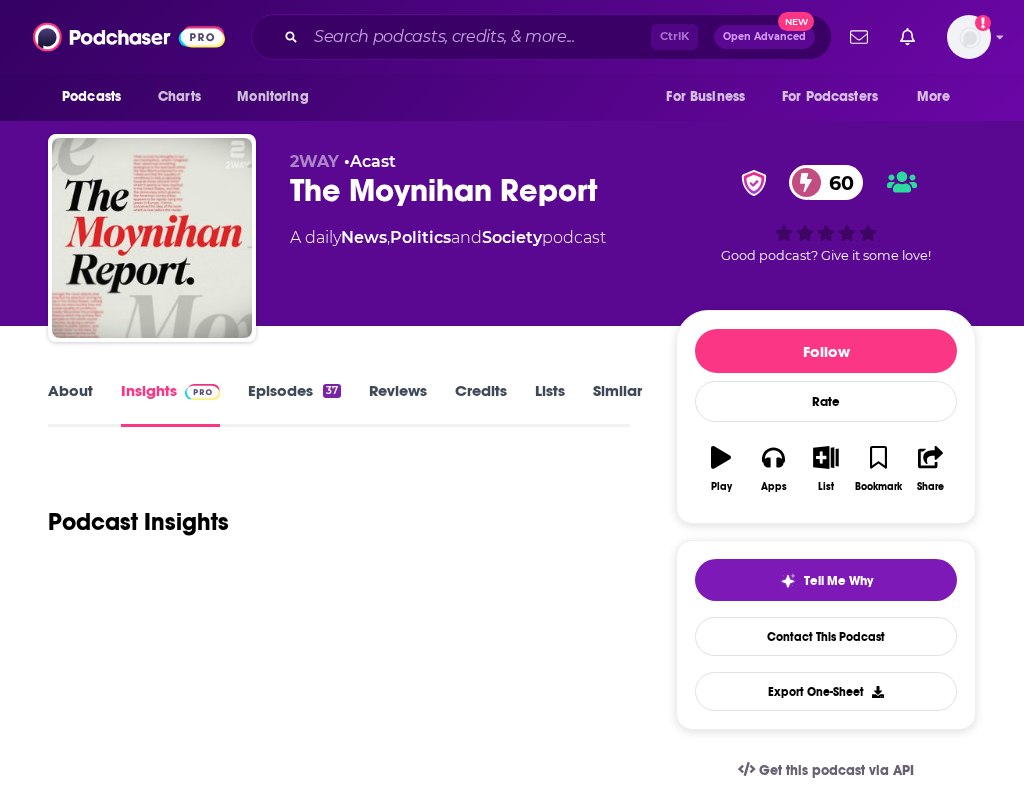click at bounding box center [202, 392] 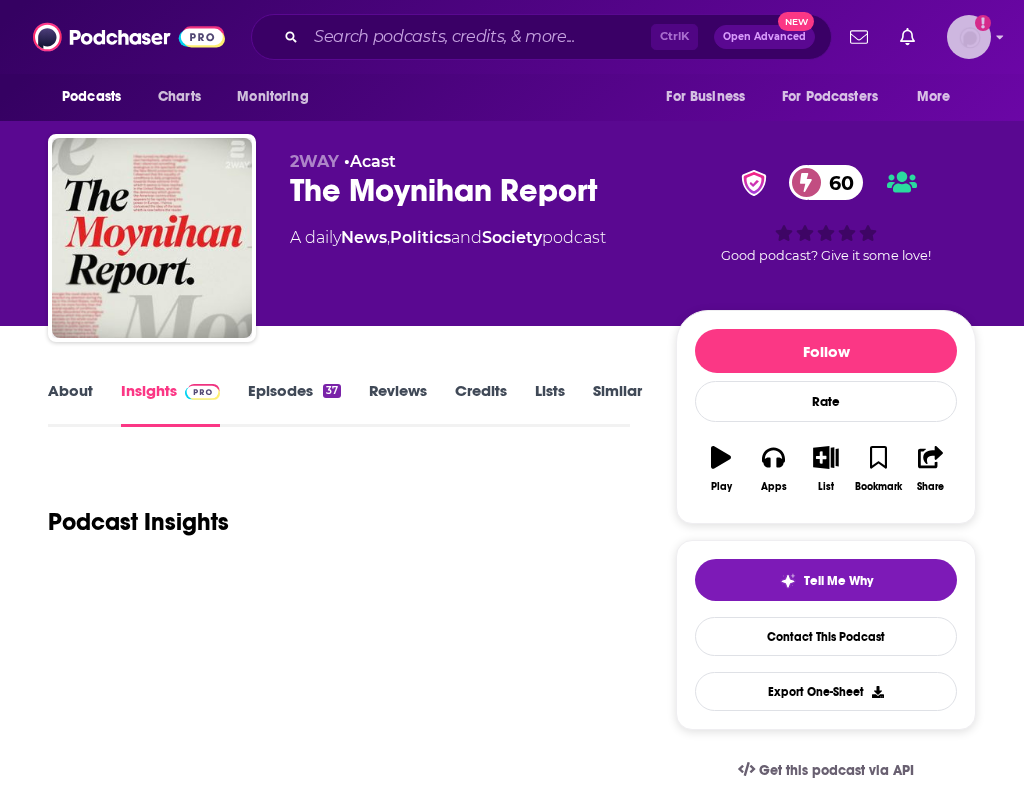 click at bounding box center [969, 37] 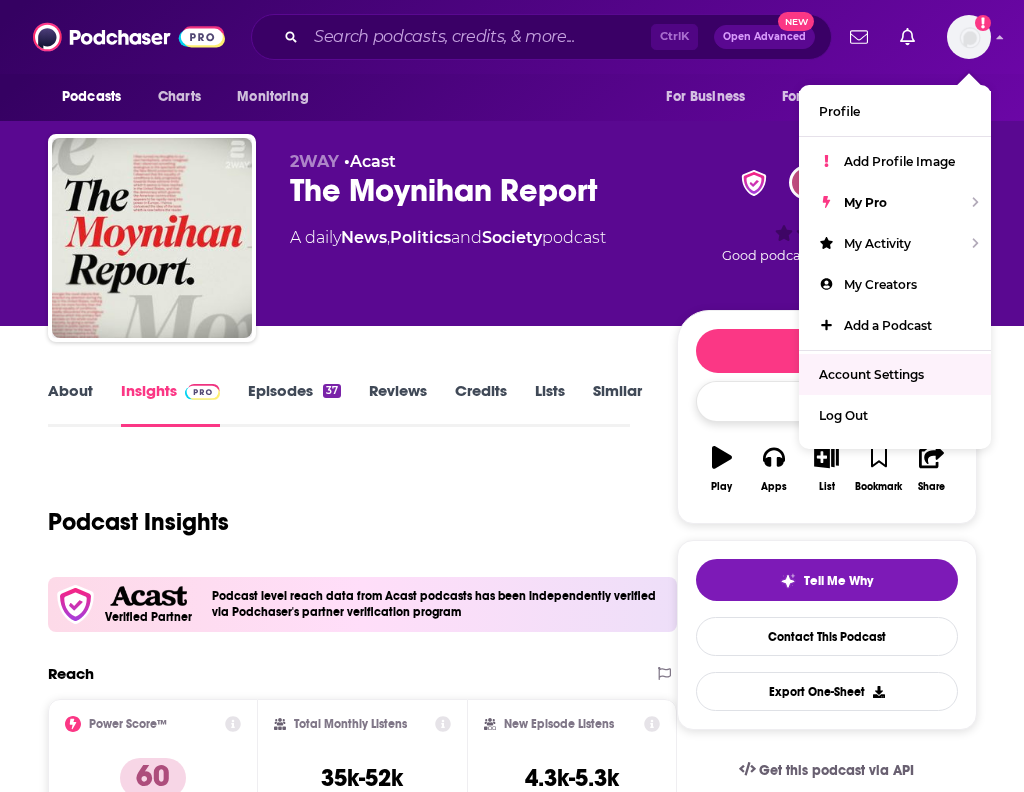 click on "Podcast Insights" at bounding box center [331, 510] 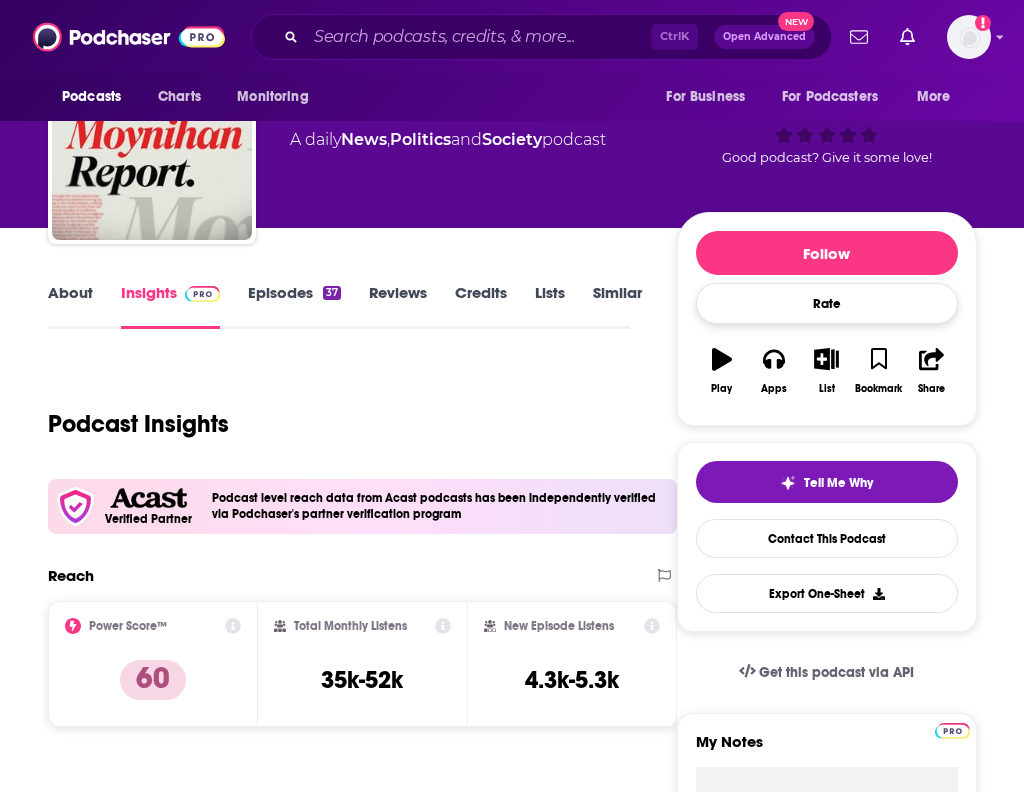 scroll, scrollTop: 120, scrollLeft: 0, axis: vertical 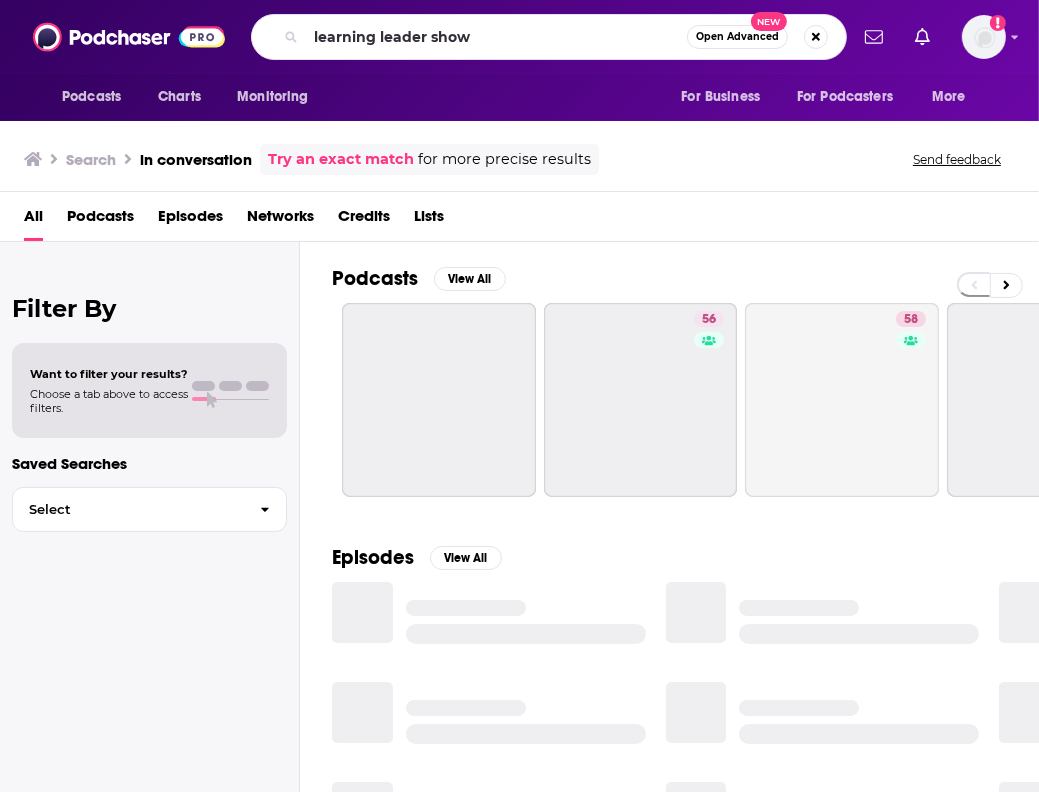 type on "learning leader show" 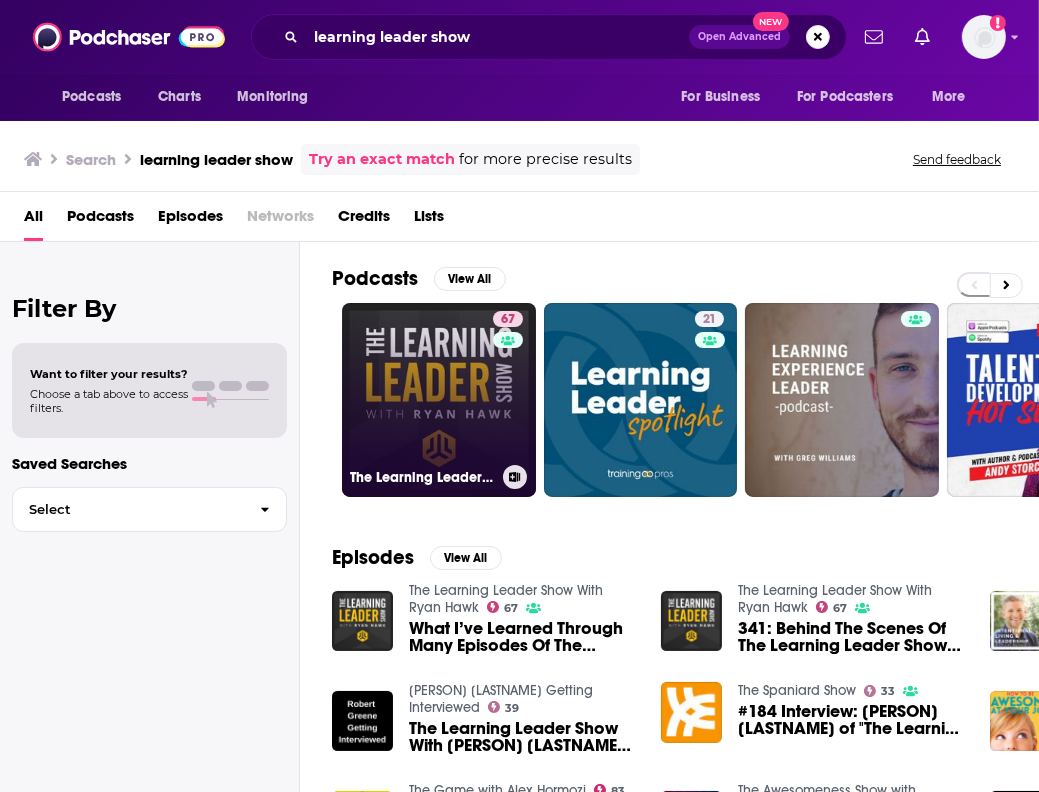 click on "67 The Learning Leader Show With Ryan Hawk" at bounding box center (439, 400) 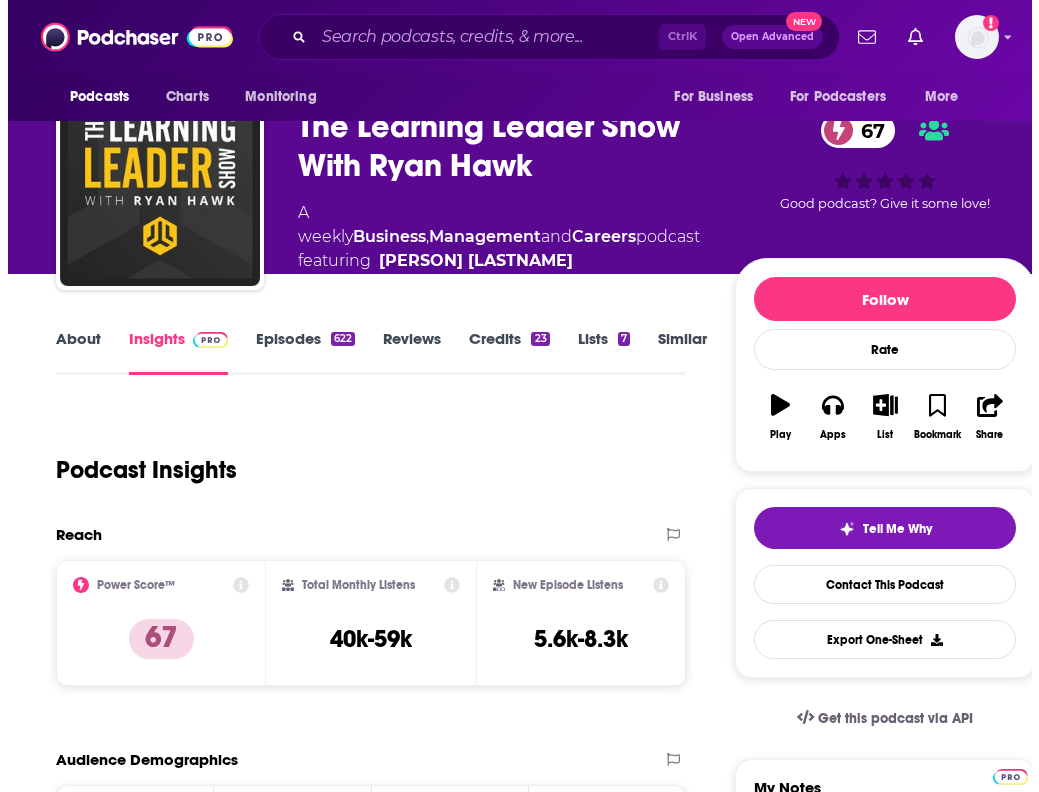 scroll, scrollTop: 0, scrollLeft: 0, axis: both 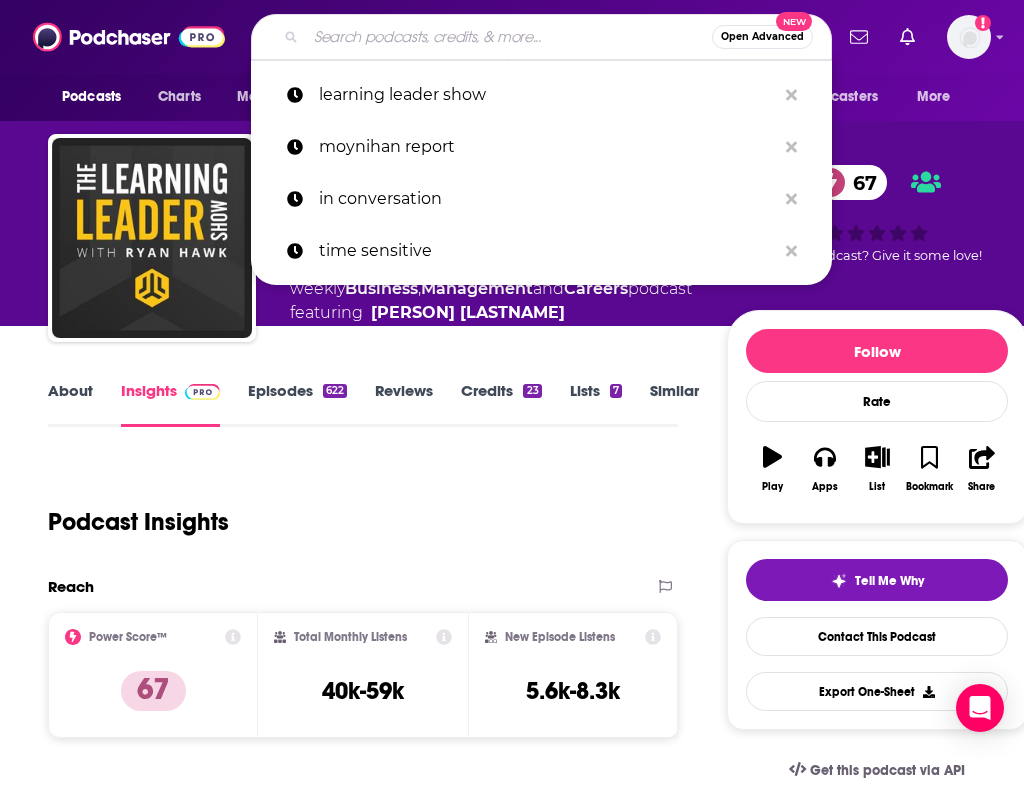 click at bounding box center (509, 37) 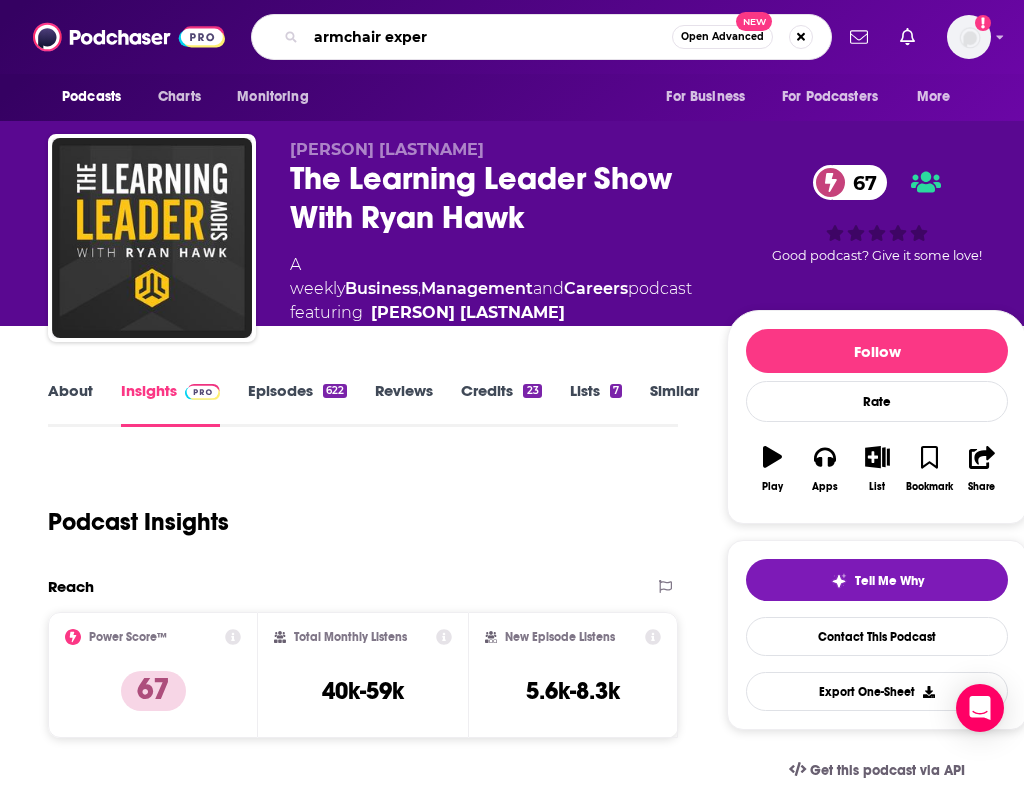 type on "armchair expert" 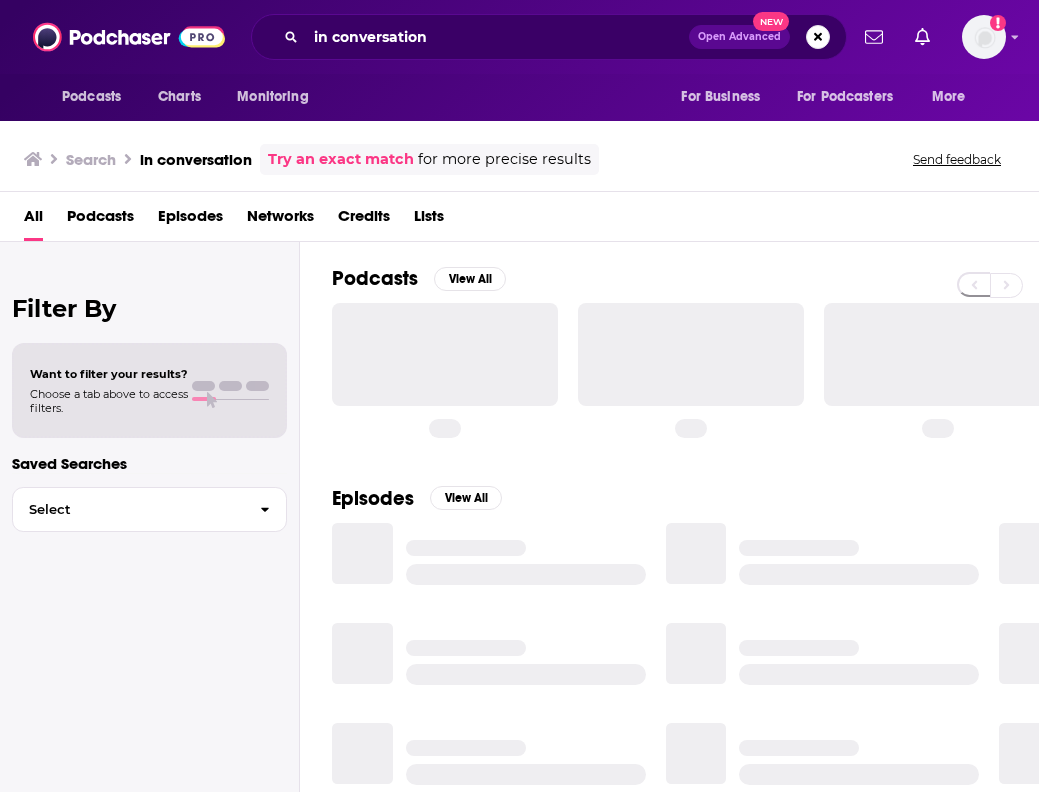 scroll, scrollTop: 0, scrollLeft: 0, axis: both 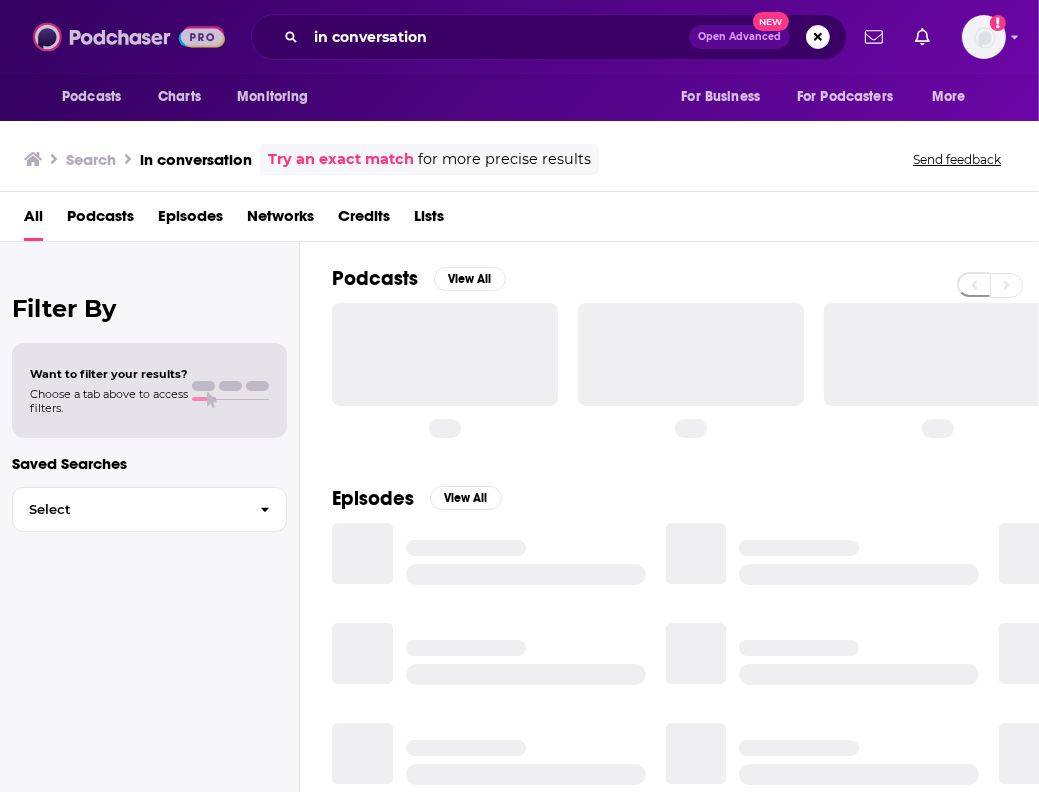 click at bounding box center [129, 37] 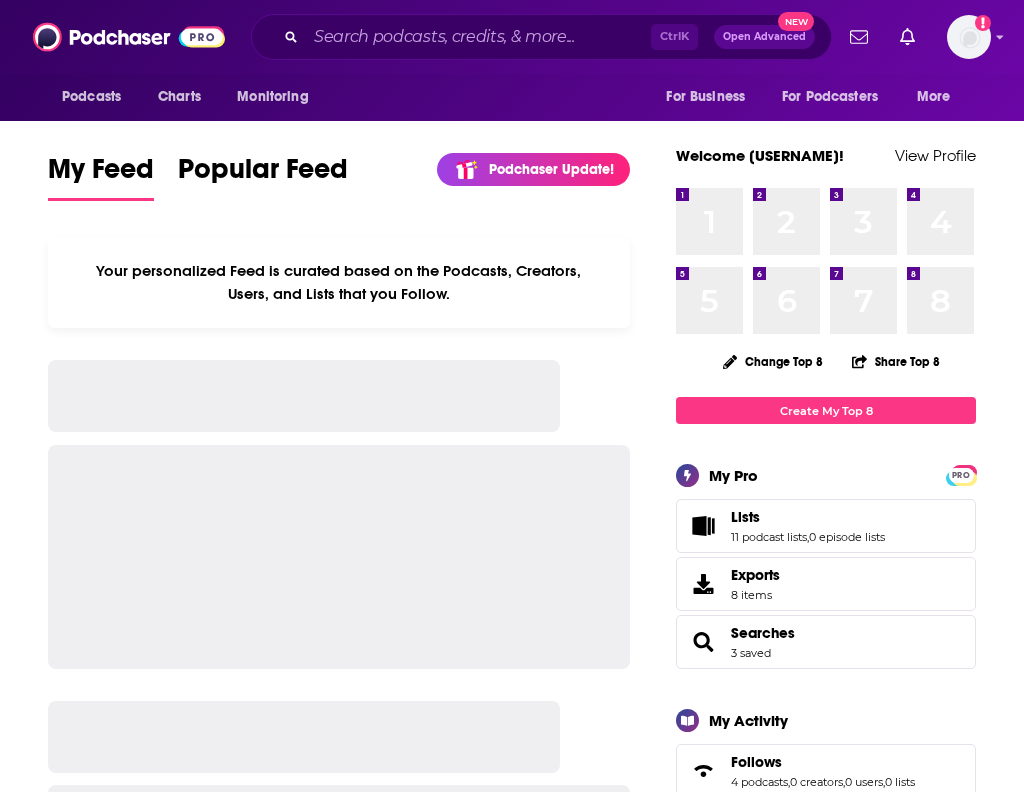 click on "Your personalized Feed is curated based on the Podcasts, Creators, Users, and Lists that you Follow." at bounding box center [339, 2053] 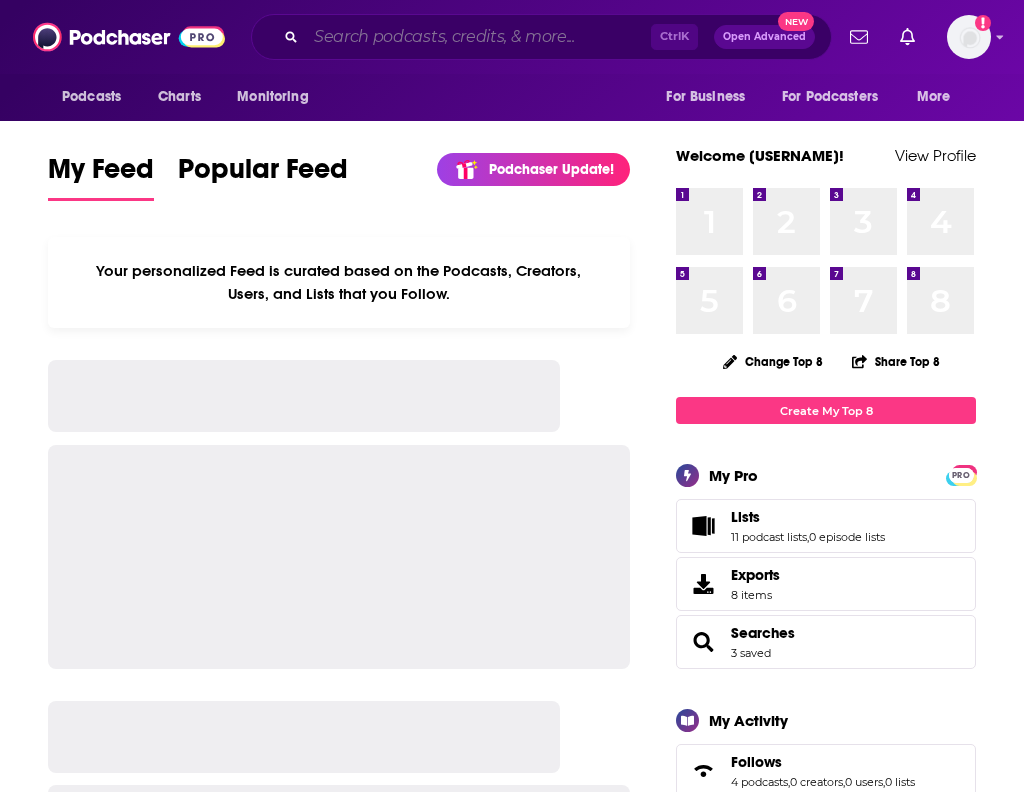 click at bounding box center (478, 37) 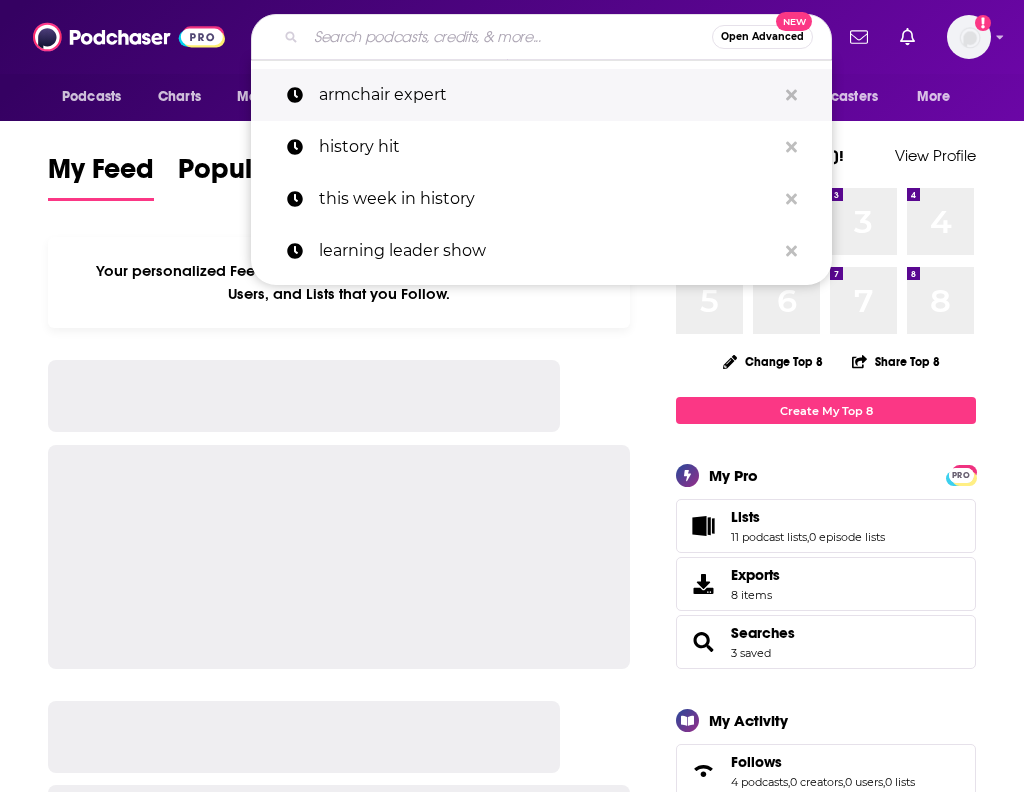 click on "armchair expert" at bounding box center [547, 95] 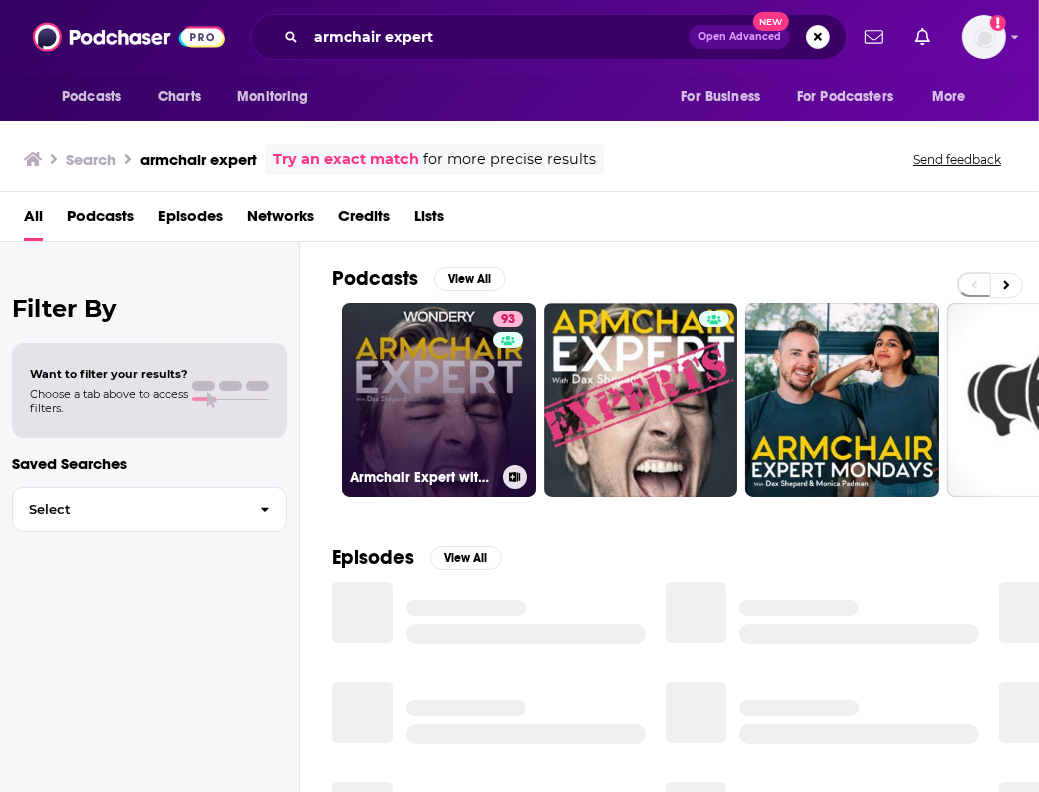 click on "93 Armchair Expert with Dax Shepard" at bounding box center [439, 400] 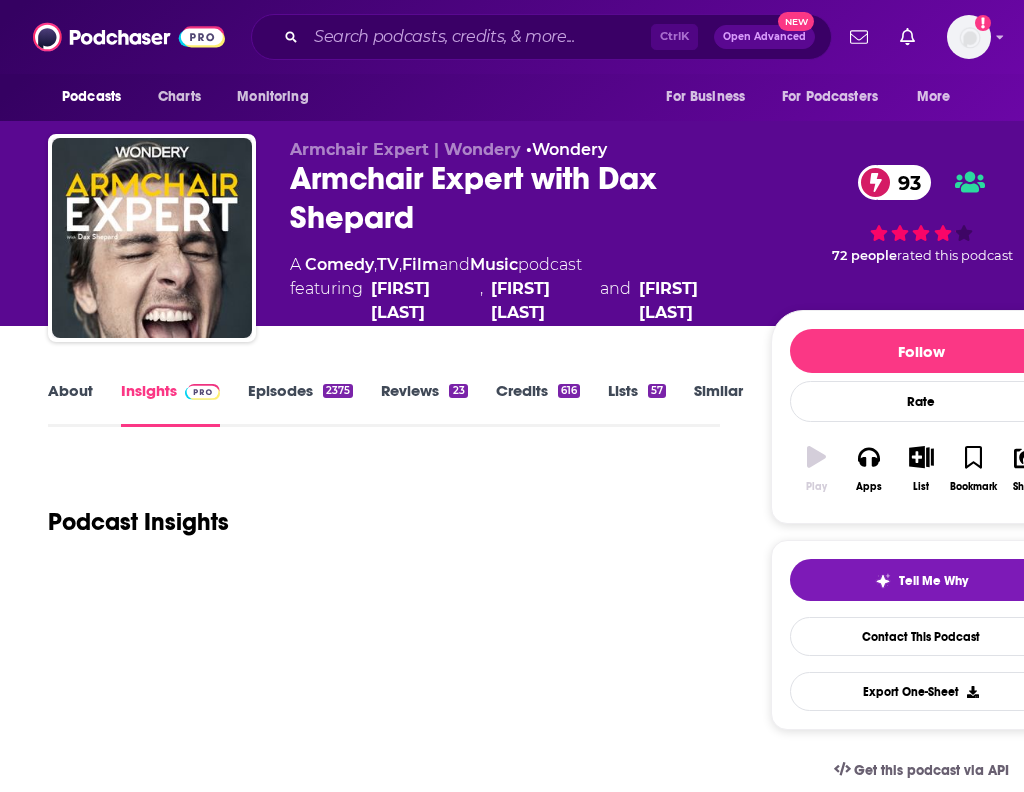 scroll, scrollTop: 241, scrollLeft: 0, axis: vertical 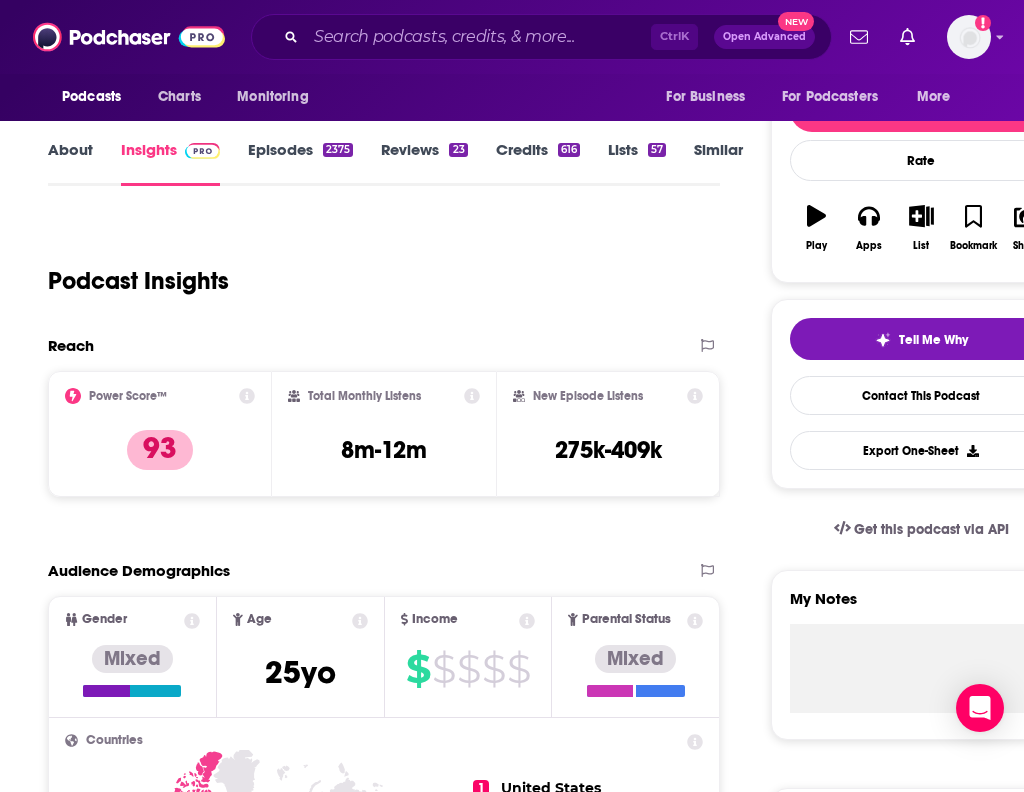 click on "Podcasts Charts Monitoring Ctrl  K Open Advanced New For Business For Podcasters More Add a profile image" at bounding box center (512, 37) 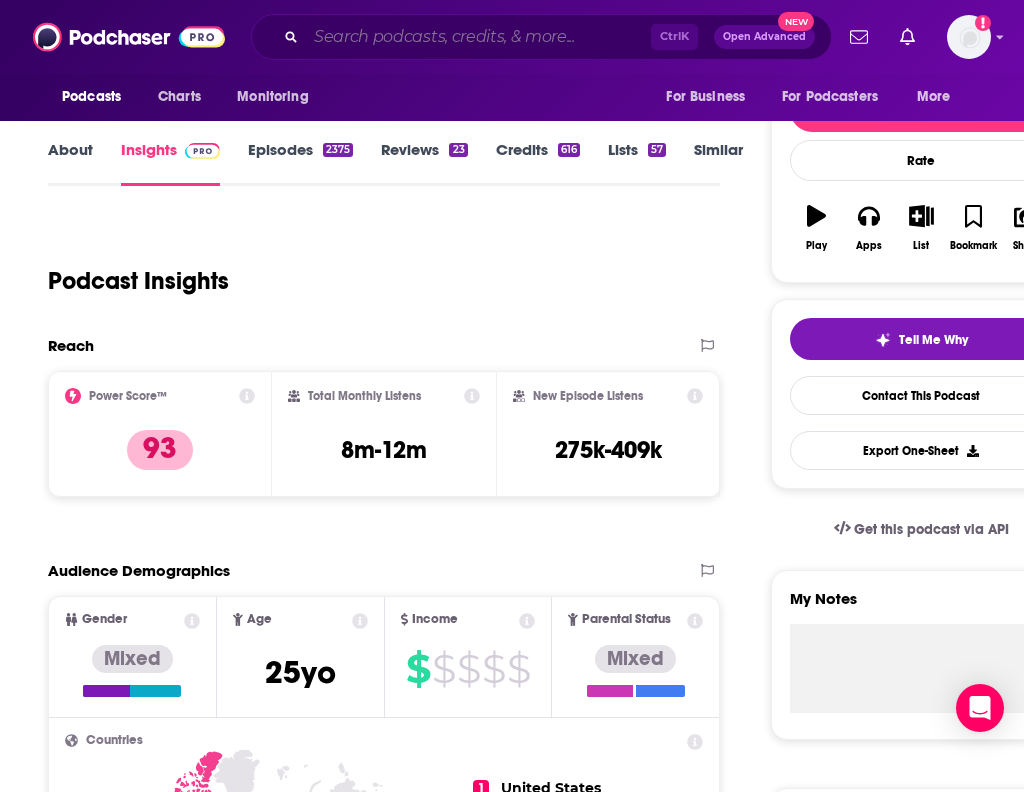 click at bounding box center (478, 37) 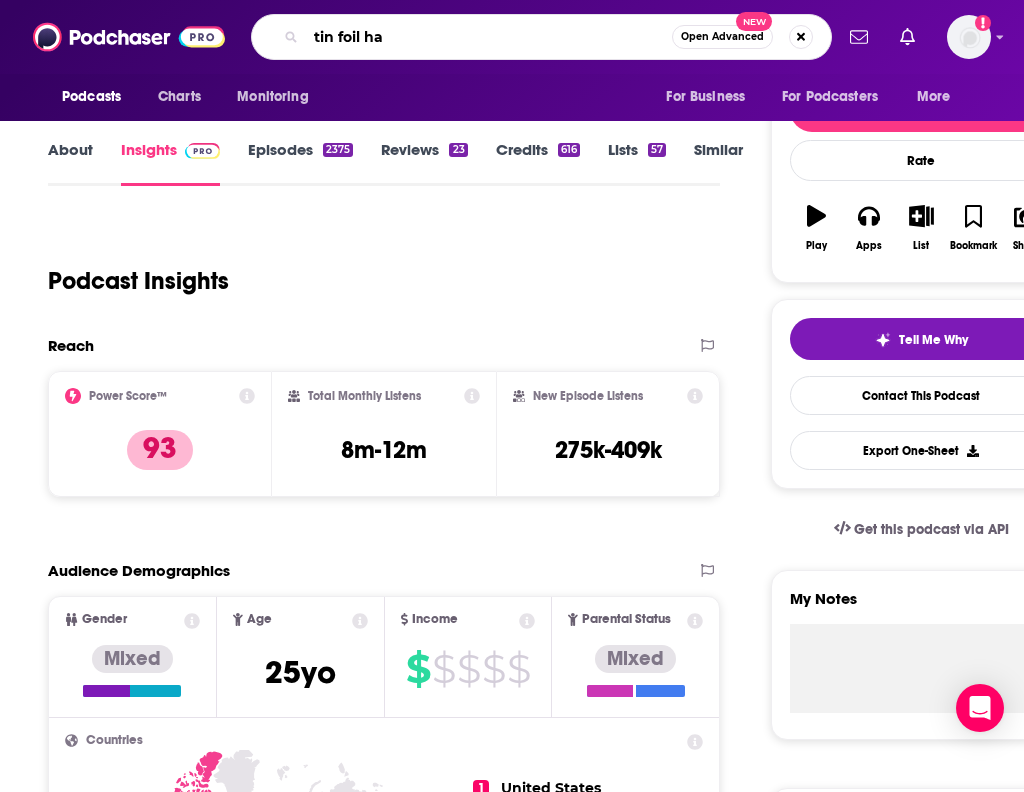 type on "tin foil hat" 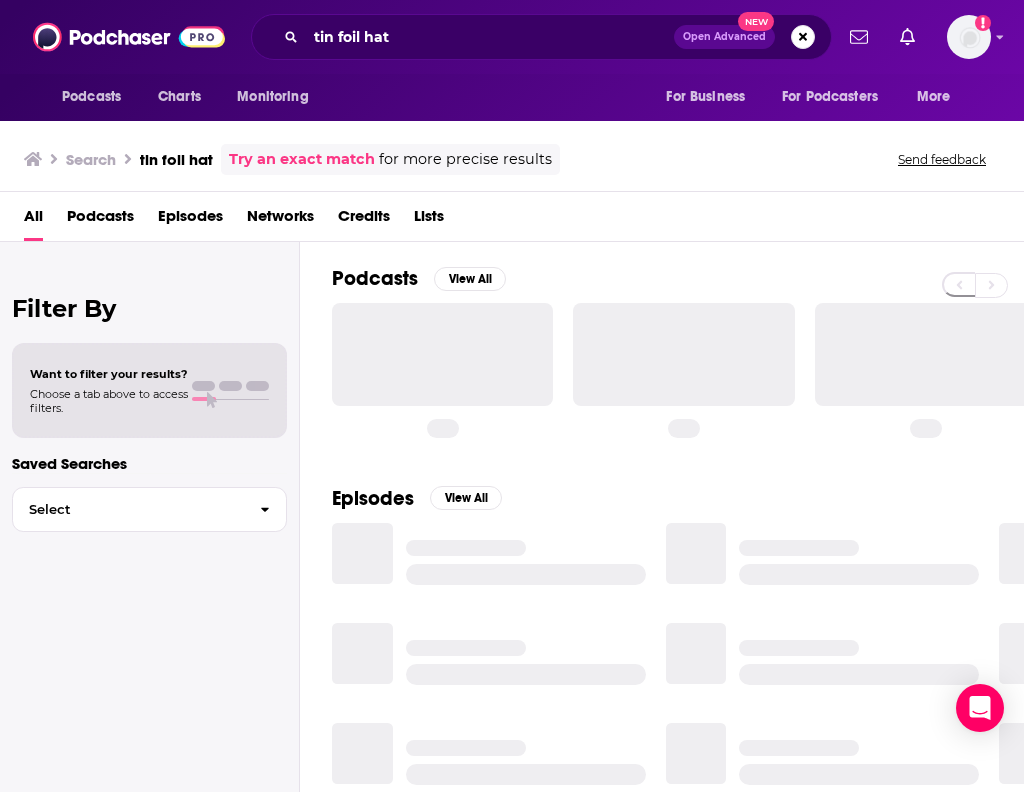scroll, scrollTop: 0, scrollLeft: 0, axis: both 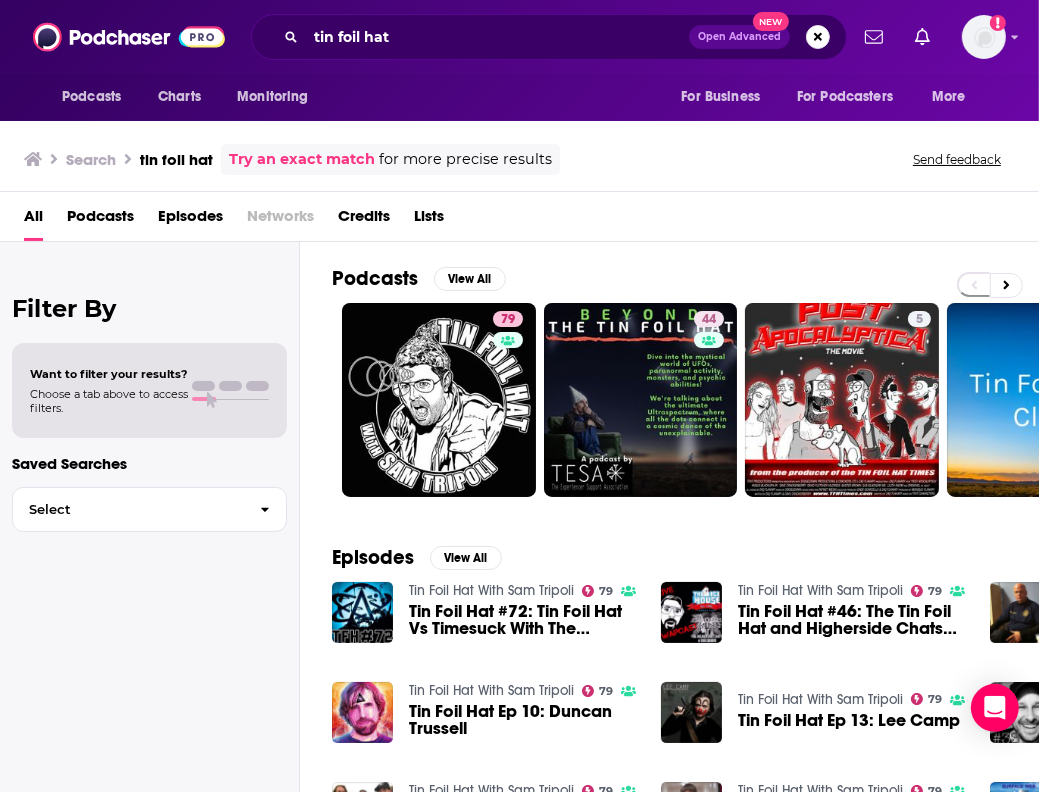 click on "All Podcasts Episodes Networks Credits Lists" at bounding box center (523, 220) 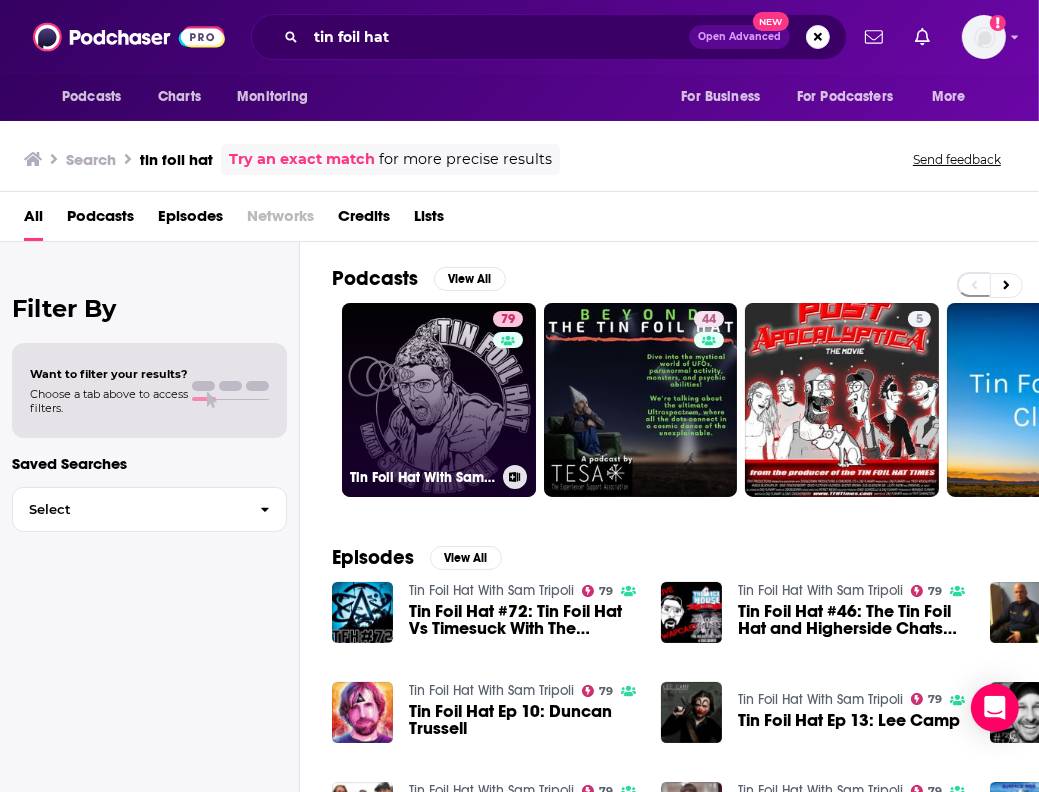 click on "79" at bounding box center (510, 388) 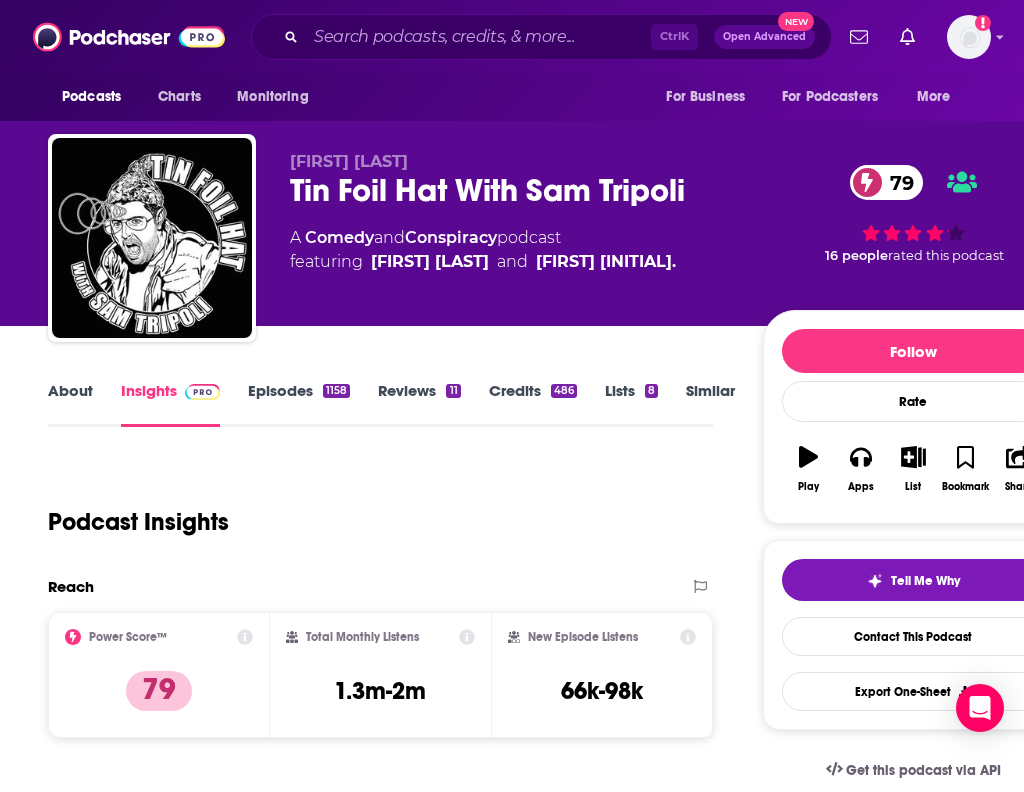 click on "About Insights Episodes 1158 Reviews 11 Credits 486 Lists 8 Similar Podcast Insights Reach & Audience Content Social Contacts Charts Rate Card Sponsors Details Similar Contact Podcast Open Website Reach Power Score™ 79 Total Monthly Listens 1.3m-2m New Episode Listens 66k-98k Export One-Sheet Audience Demographics Gender Male Age 30 yo Income $ $ $ $ $ Parental Status Mixed Countries 1 United States 2 United Kingdom 3 Canada 4 Australia 5 Sweden Top Cities [CITY], [STATE] , [CITY], [STATE] , [CITY], [STATE] , [CITY] , [CITY], [STATE] , [CITY], [STATE] Interests Comedy , MMA , Music , Radio , Rap & hip hop , Alternative/Indie rock Jobs Artists , Principals/Owners , Directors , Technicians , Performers/Entertainers , Musicians Ethnicities White / Caucasian , Hispanic , African American Show More Content Political Skew Medium Right Socials Youtube @[USERNAME] 151k X/Twitter @[USERNAME] 14k Instagram @[USERNAME] 29k Facebook @[PODCAST] Link LinkedIn Link Twitter @[USERNAME] 112k Twitter @[USERNAME]" at bounding box center (380, 4978) 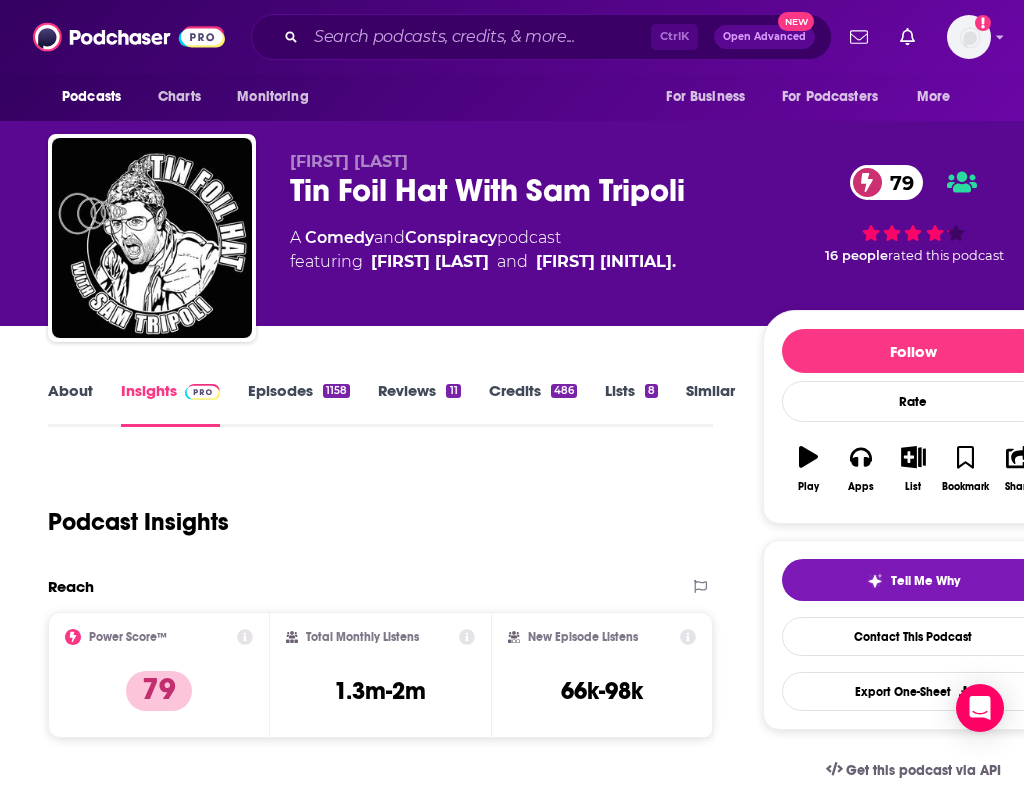 click on "About" at bounding box center [70, 404] 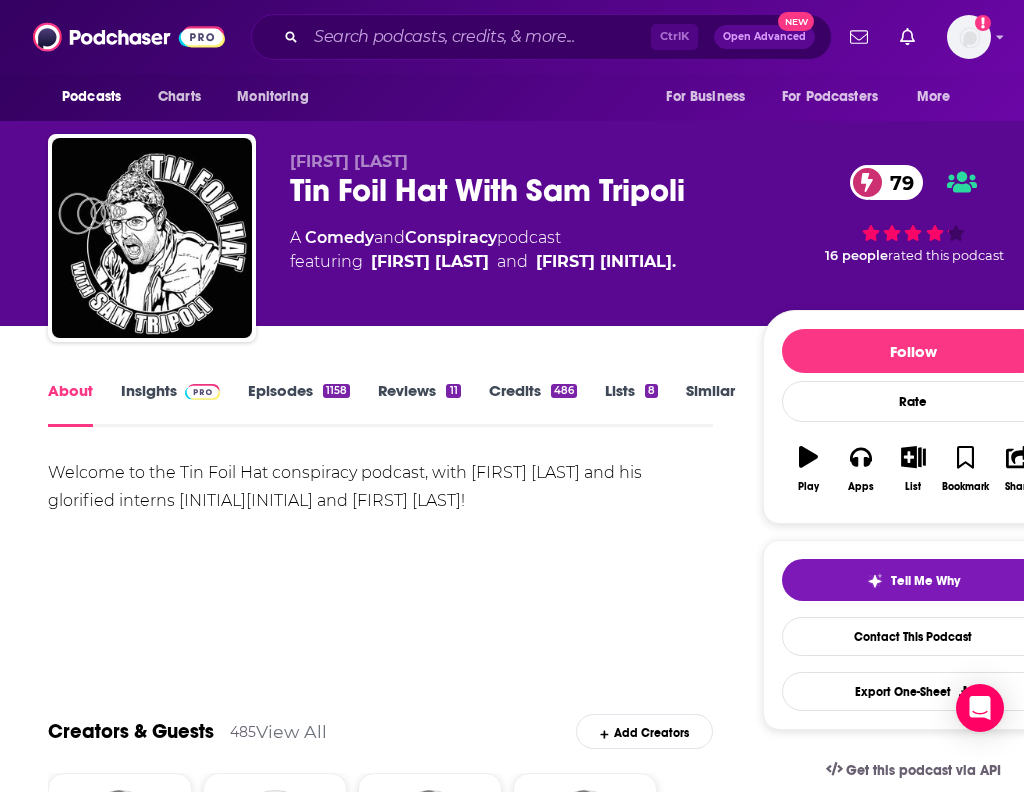click on "Episodes 1158" at bounding box center (299, 404) 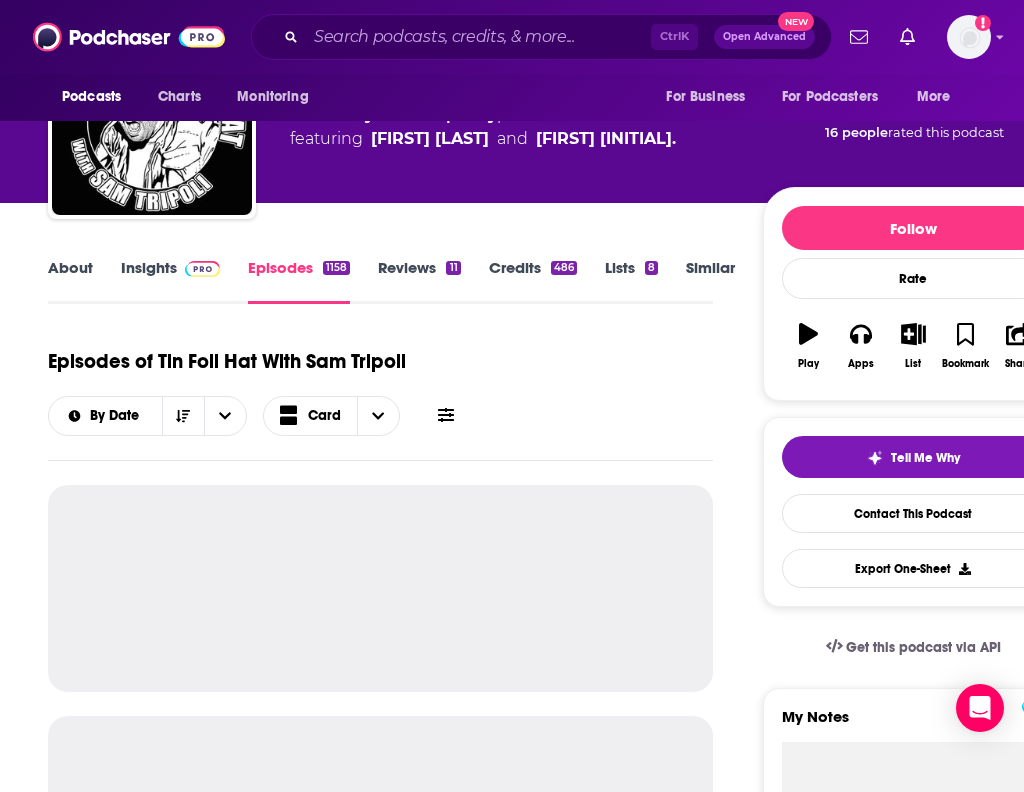 scroll, scrollTop: 0, scrollLeft: 0, axis: both 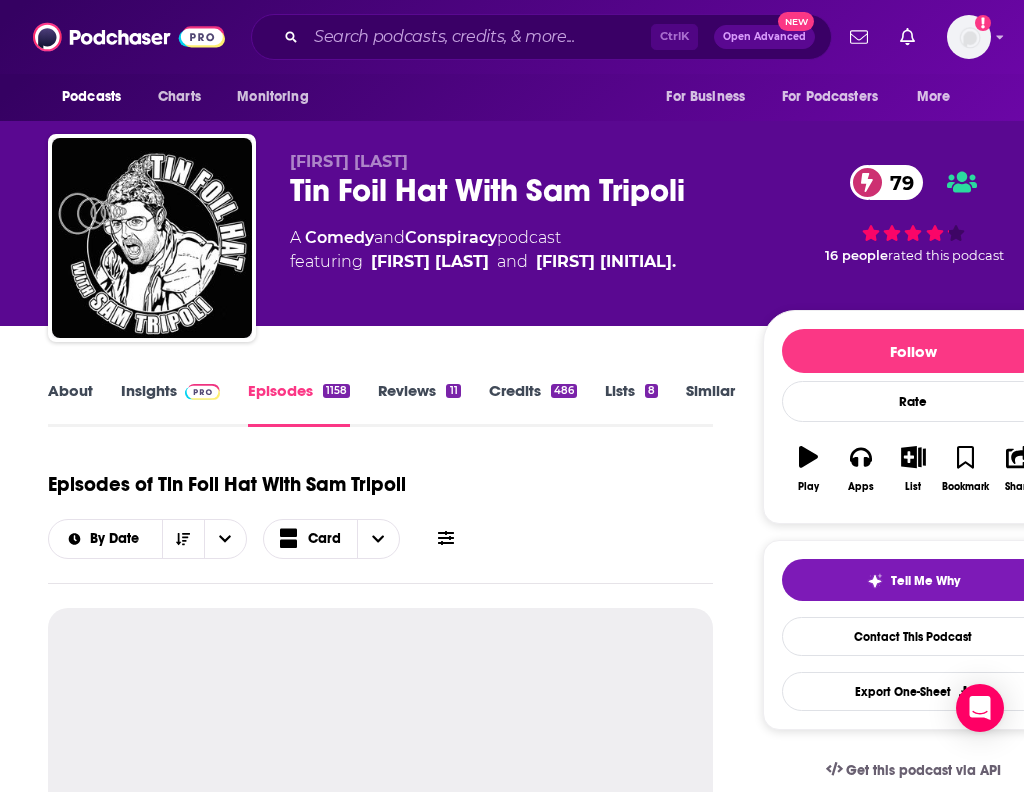 click on "Insights" at bounding box center (170, 404) 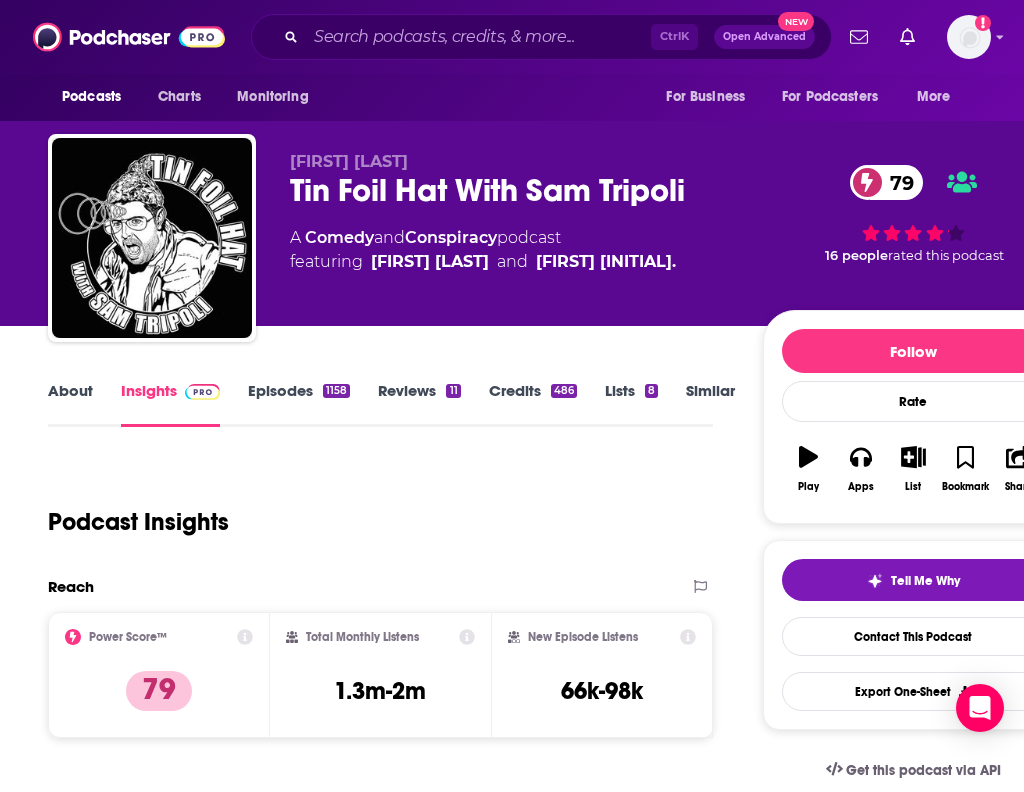 click on "Reviews 11" at bounding box center [419, 404] 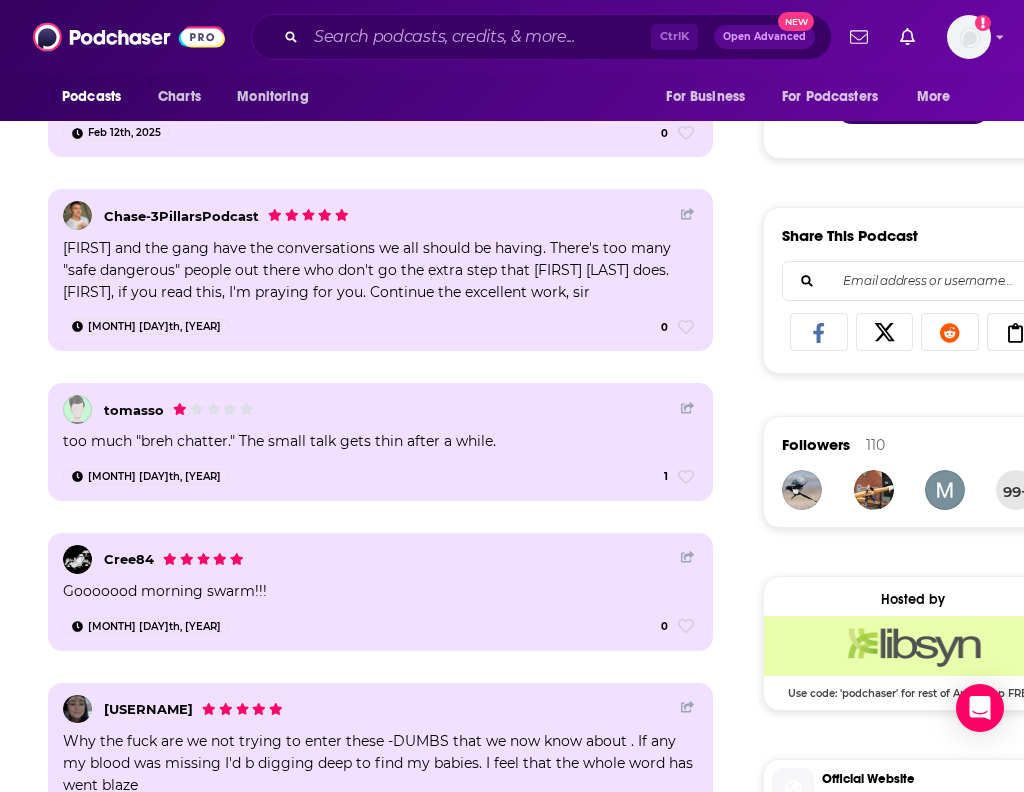 scroll, scrollTop: 1130, scrollLeft: 0, axis: vertical 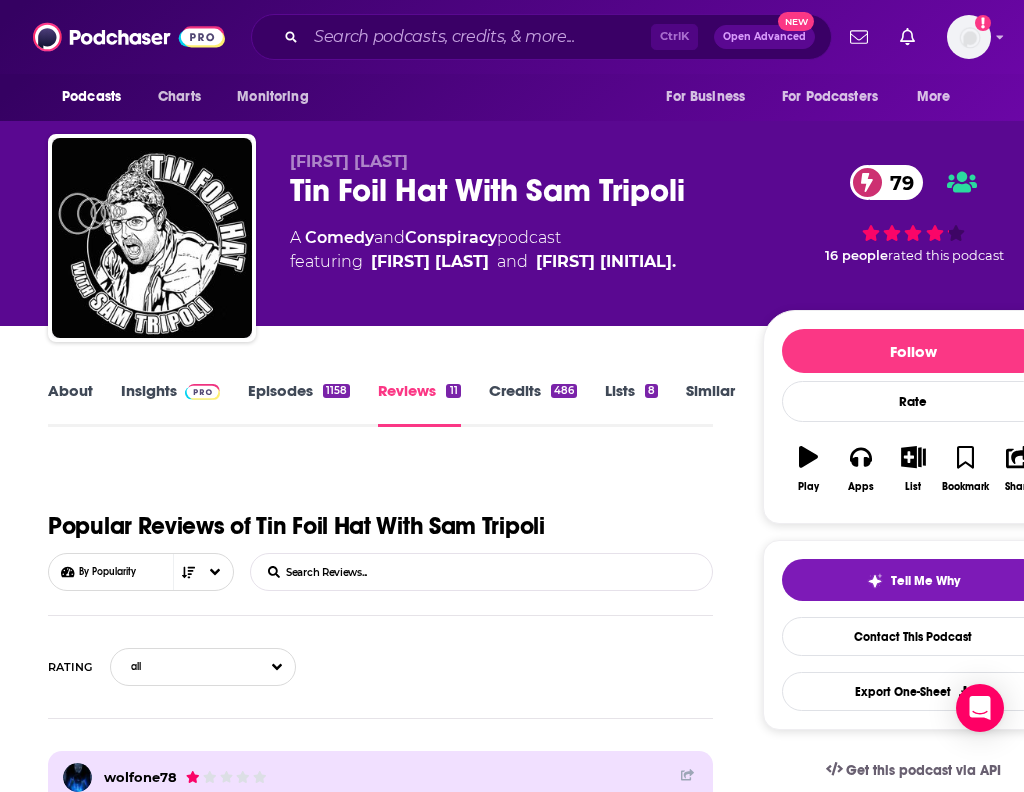 click on "Episodes 1158" at bounding box center [299, 404] 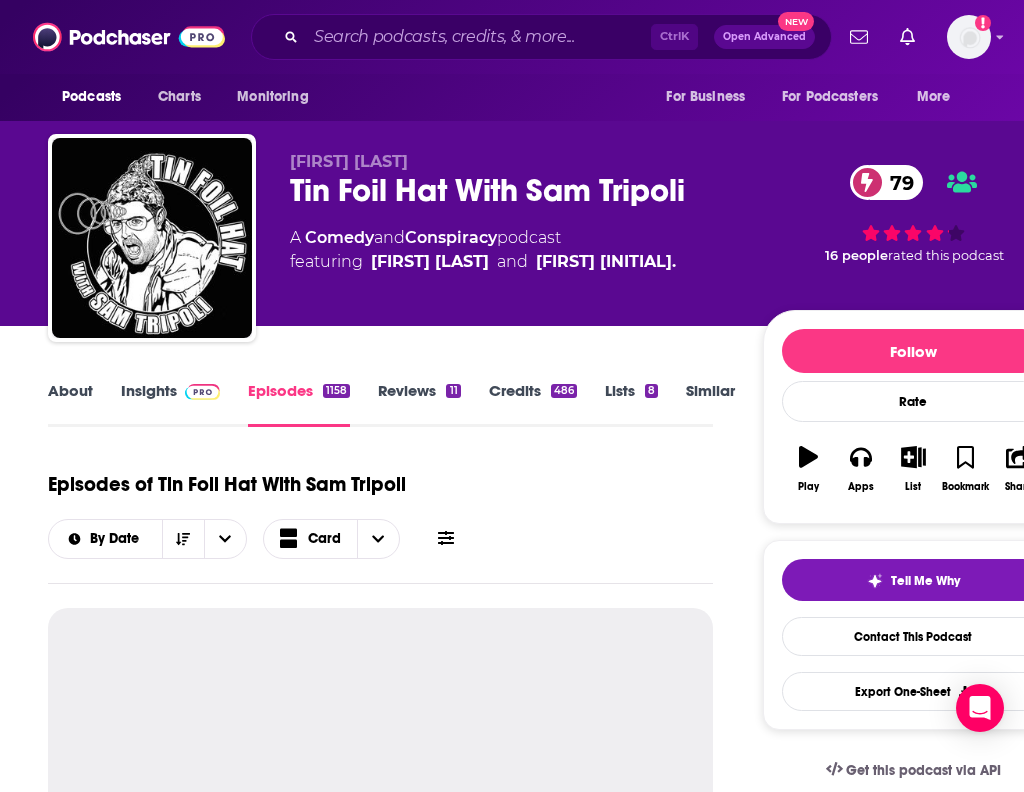 click at bounding box center (198, 390) 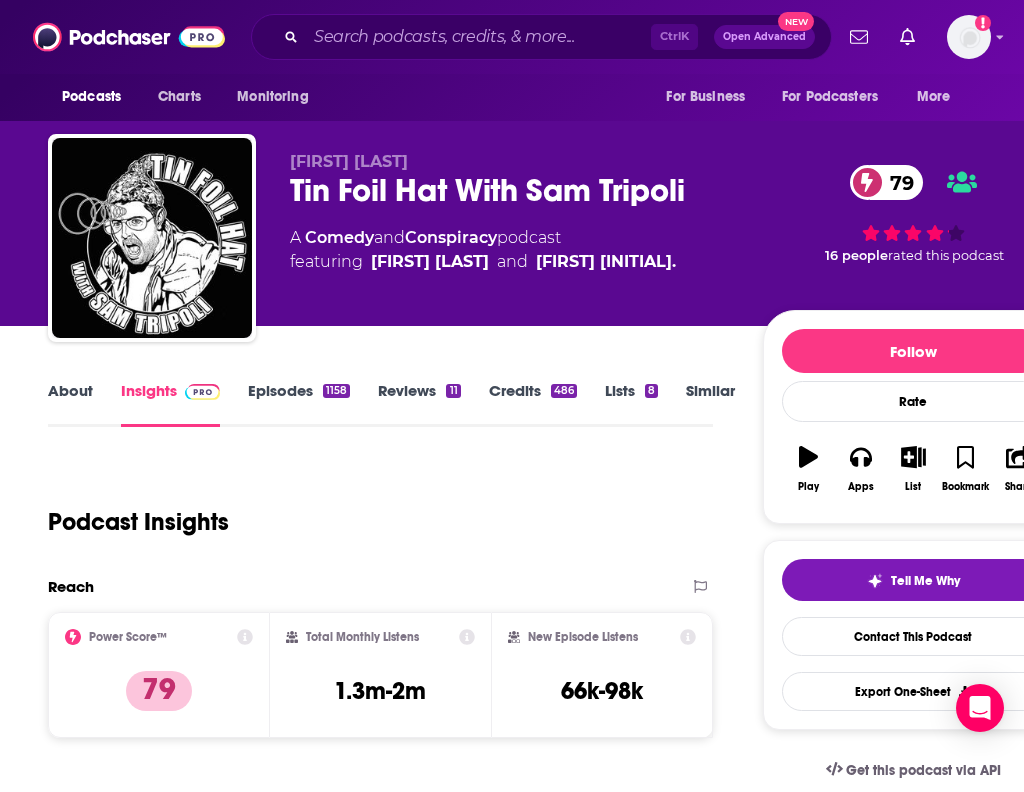 click on "About" at bounding box center (70, 404) 